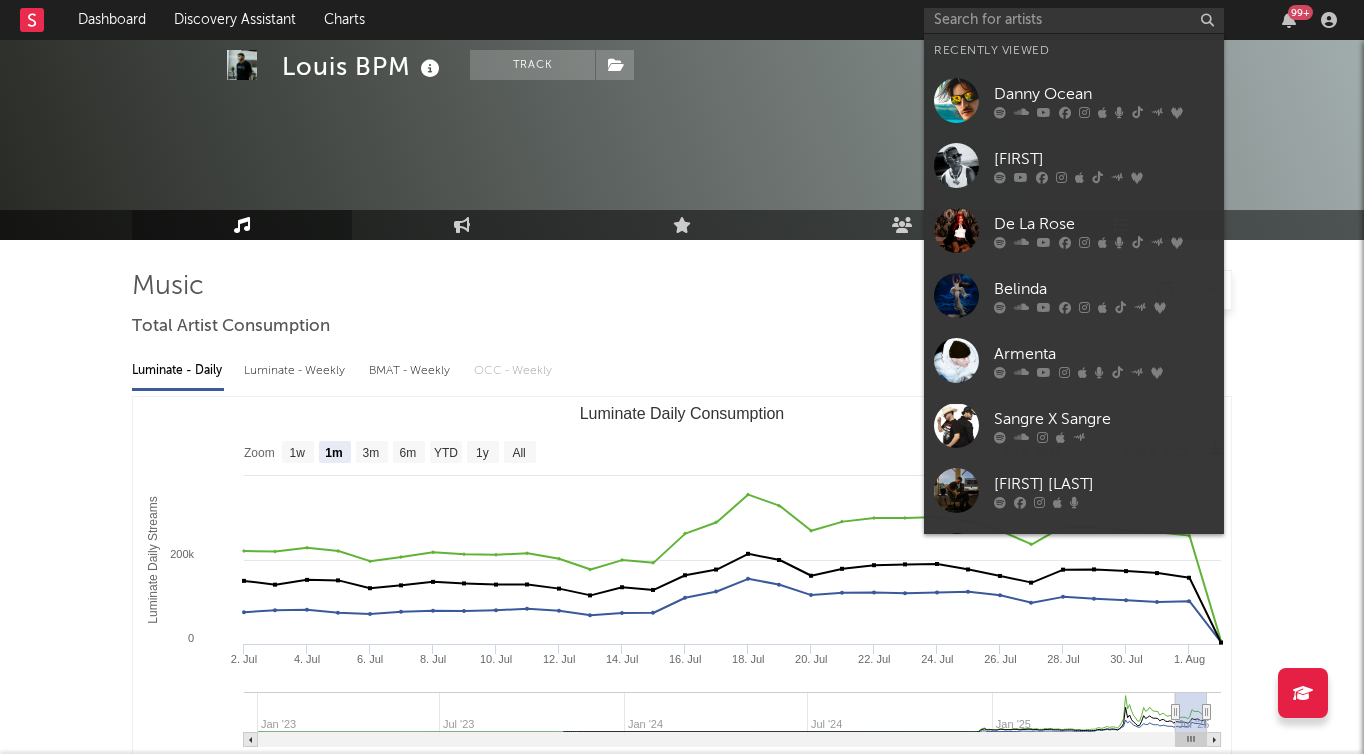 select on "1m" 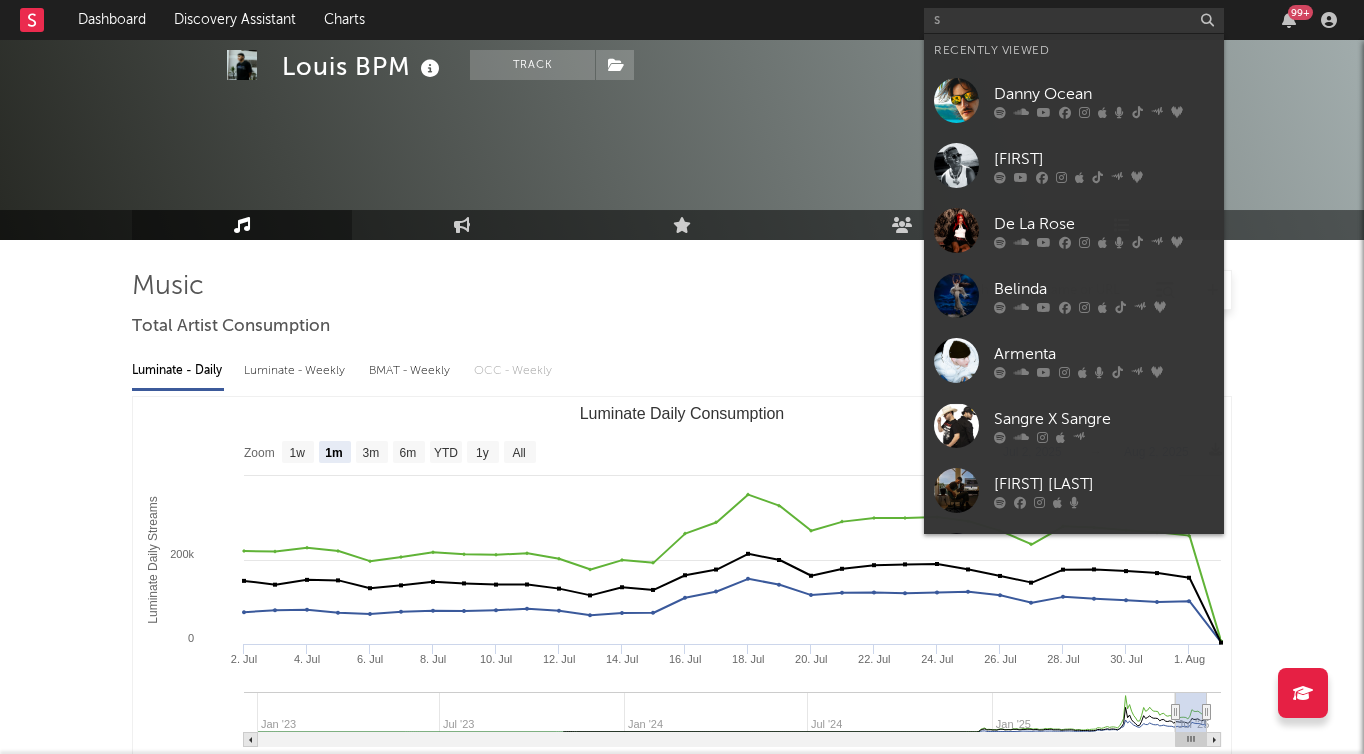 scroll, scrollTop: 741, scrollLeft: 0, axis: vertical 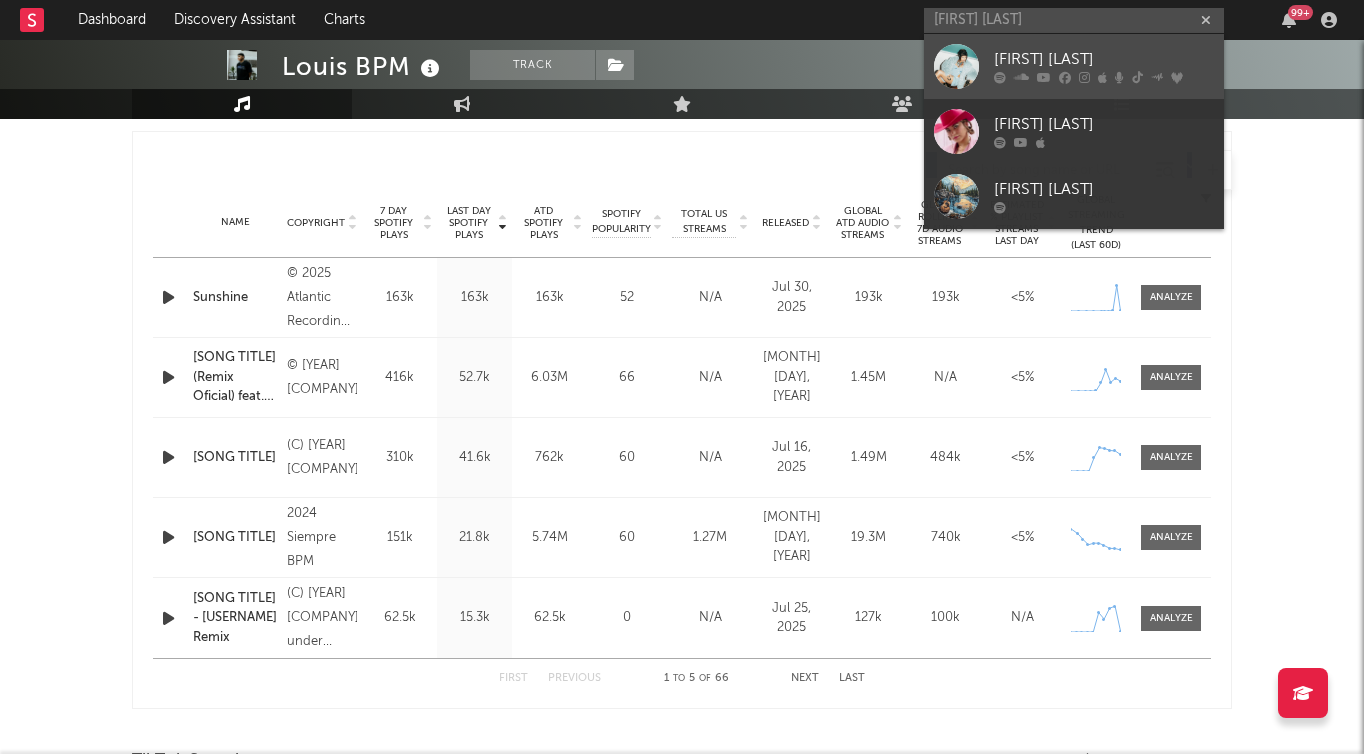 type on "[FIRST] [LAST]" 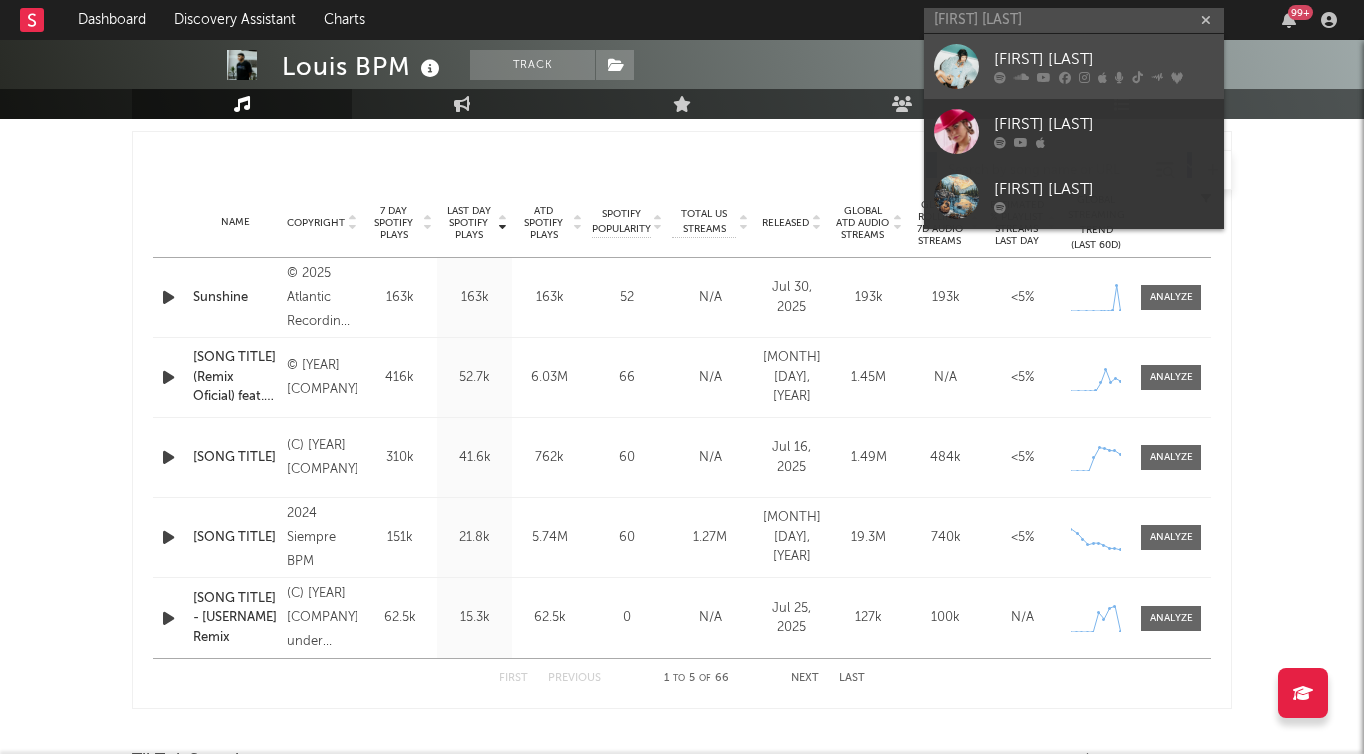 click at bounding box center [956, 66] 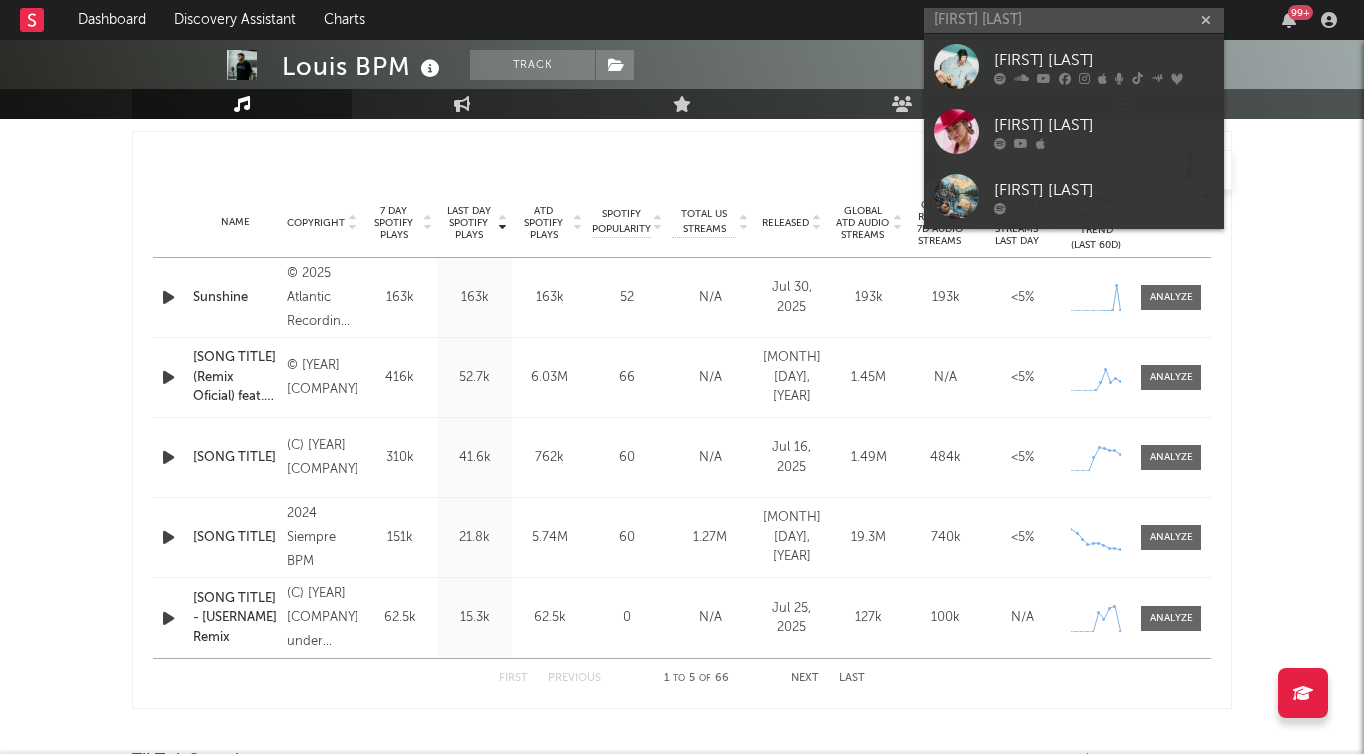 type 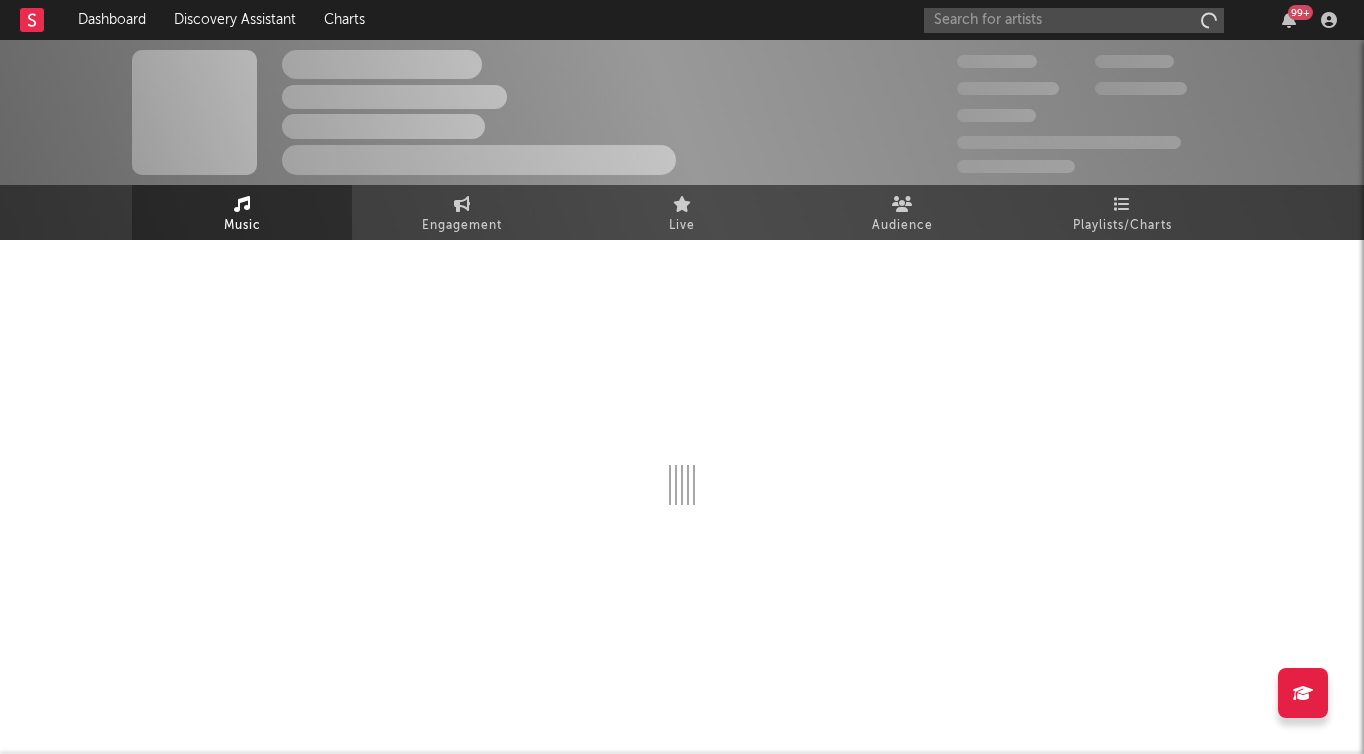 scroll, scrollTop: 0, scrollLeft: 0, axis: both 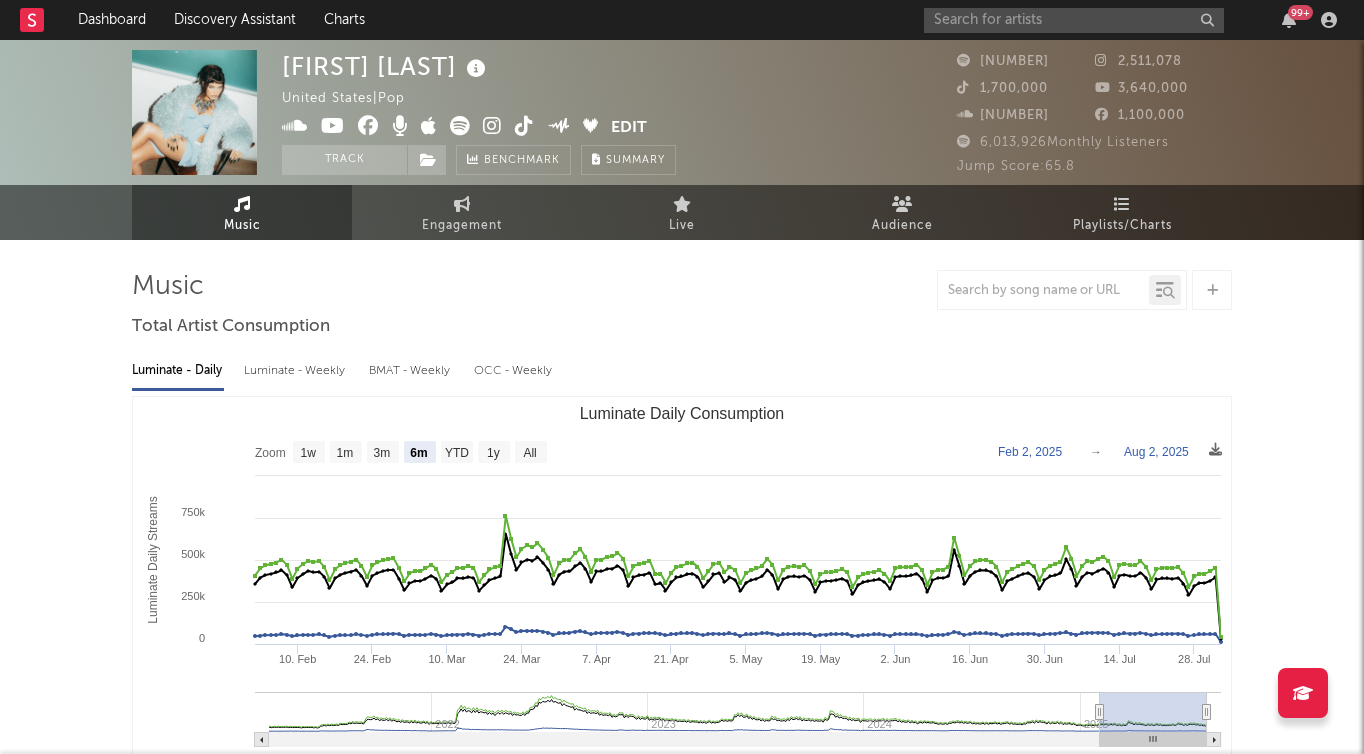 click on "1w" 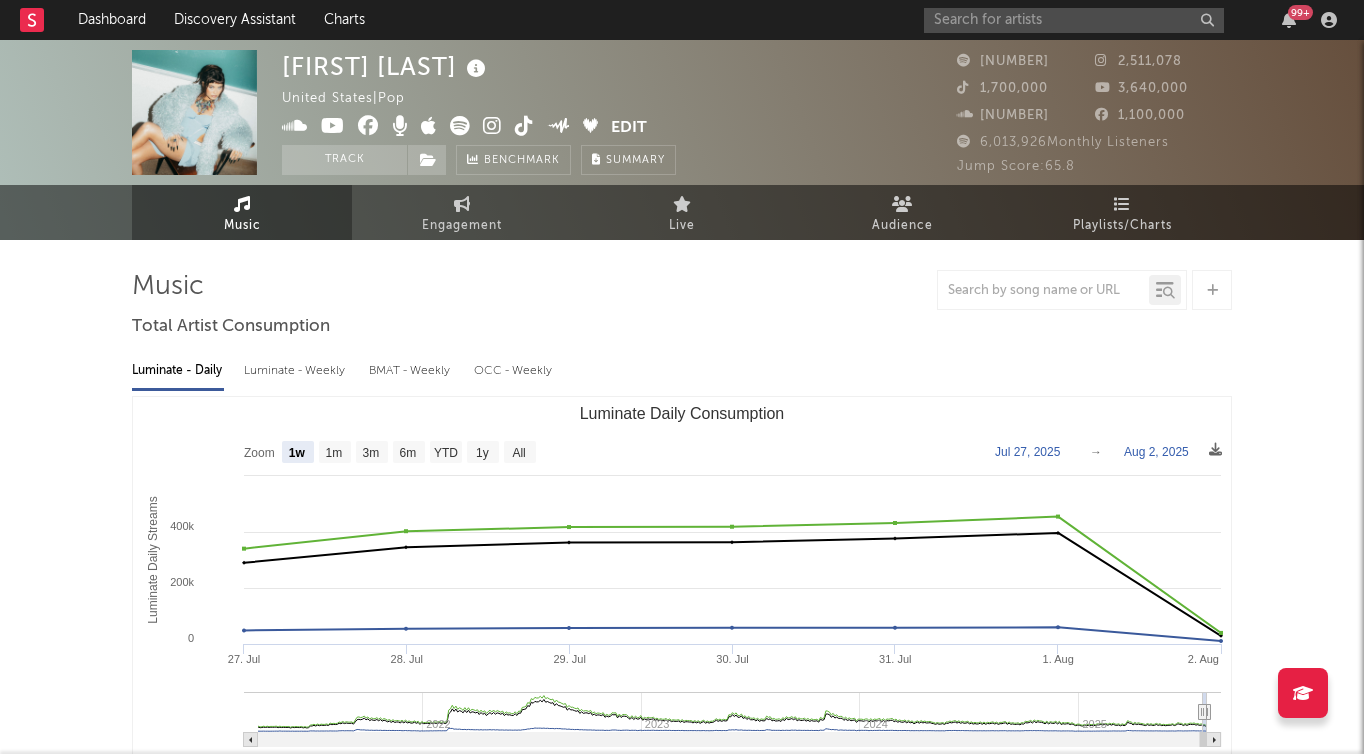 select on "1w" 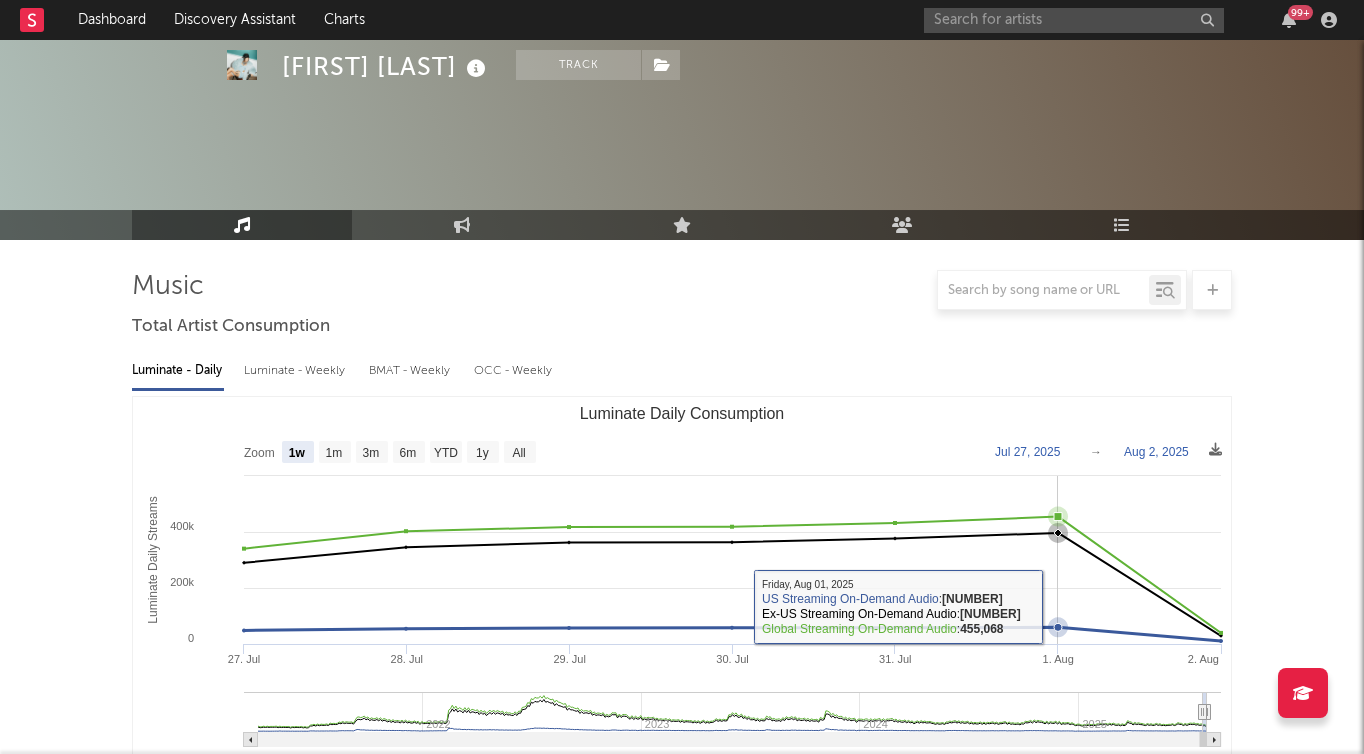 scroll, scrollTop: 136, scrollLeft: 0, axis: vertical 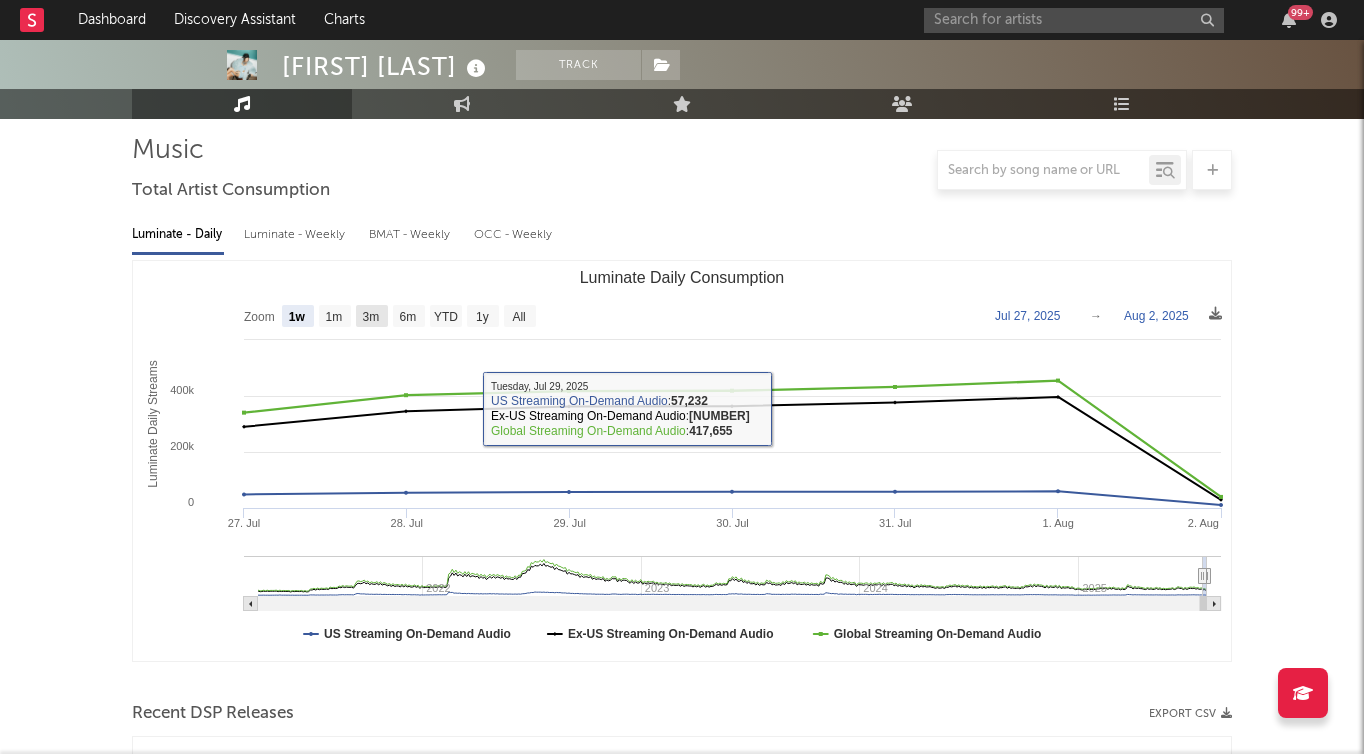 click 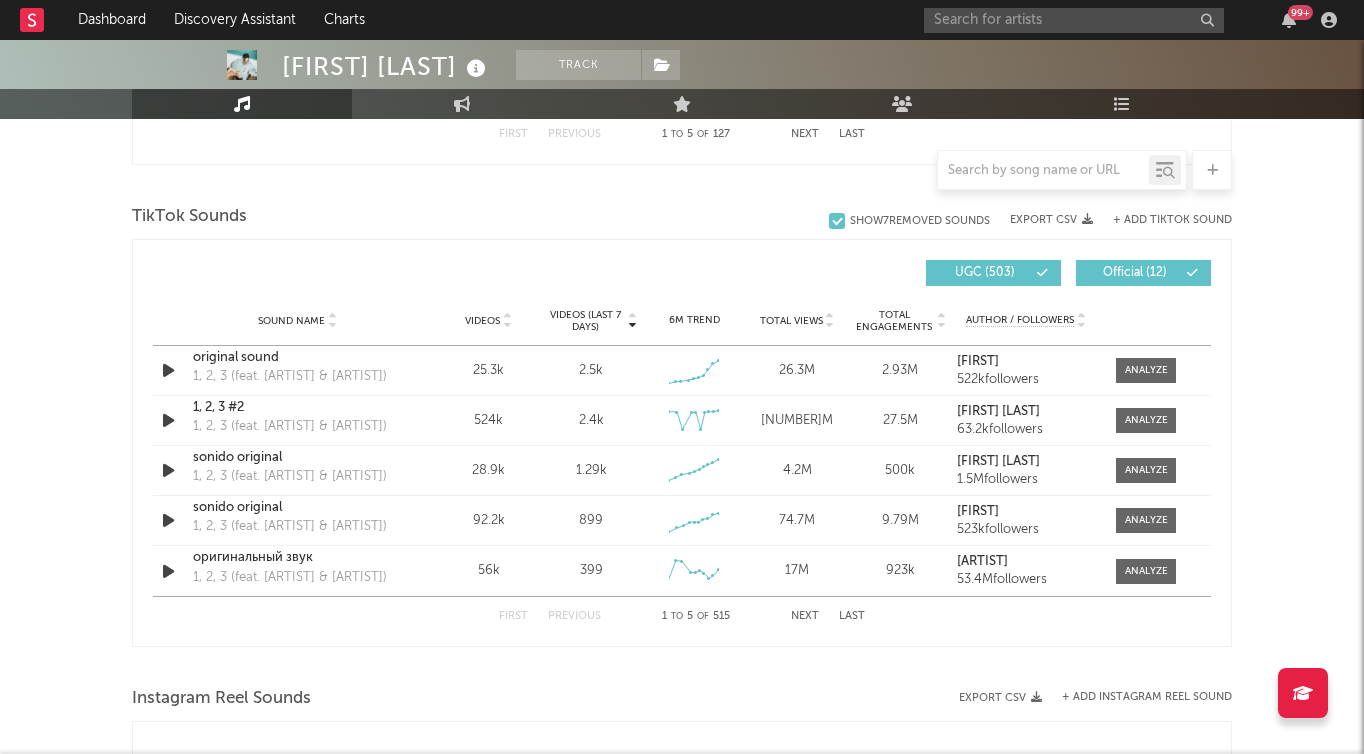 scroll, scrollTop: 1294, scrollLeft: 0, axis: vertical 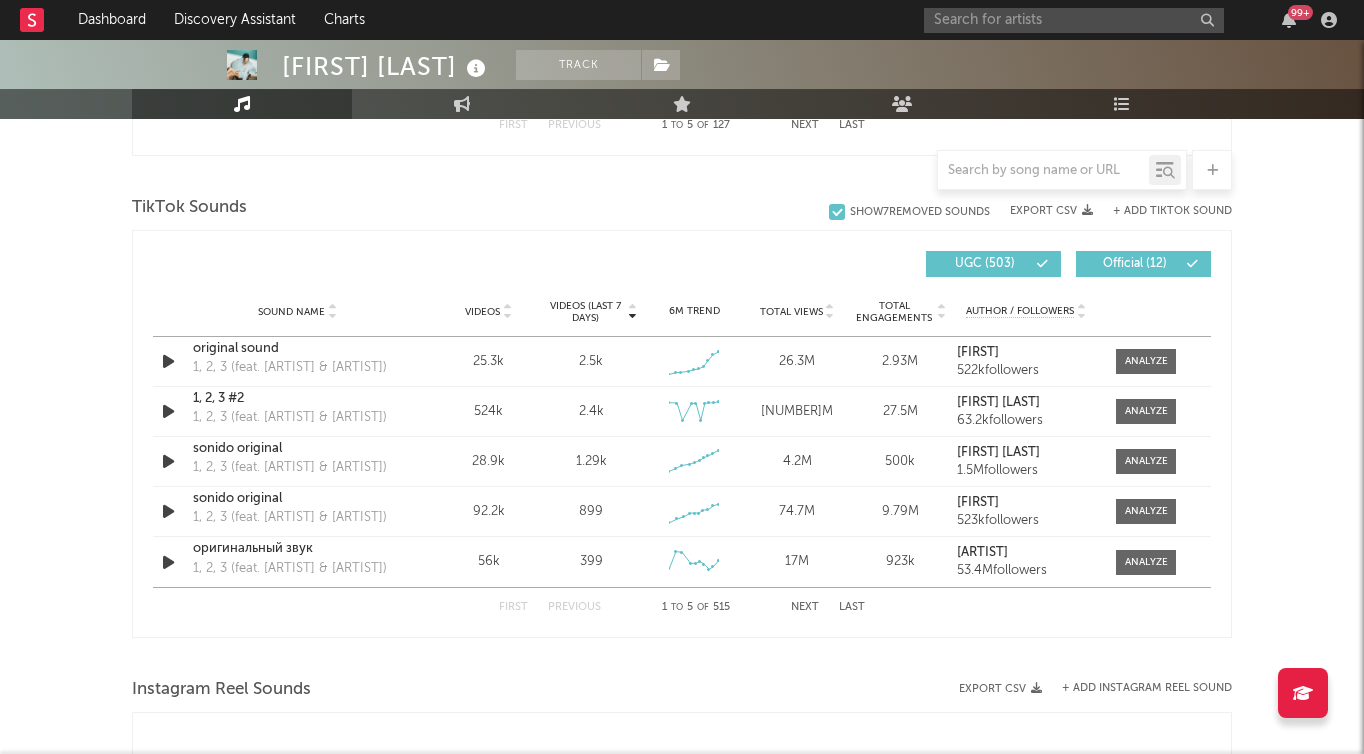 click on "Videos" at bounding box center (482, 312) 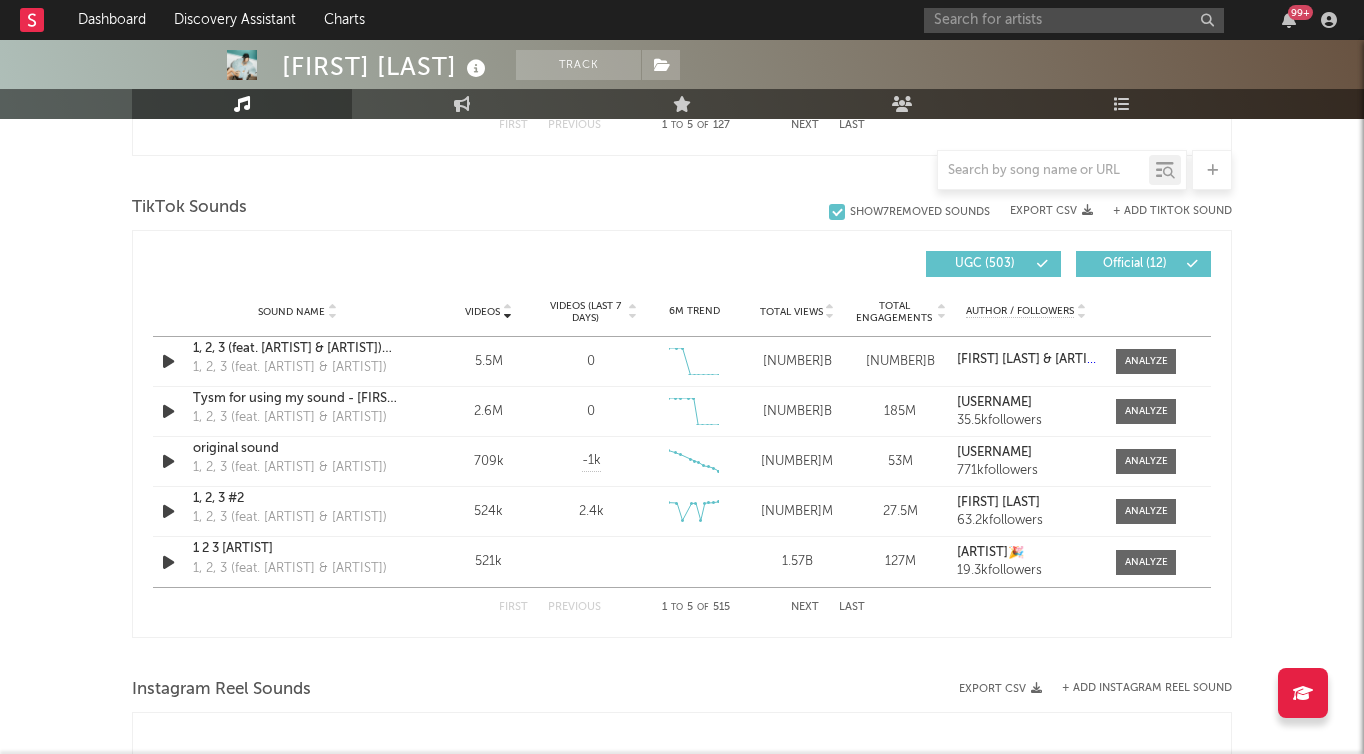 click on "Videos" at bounding box center (488, 311) 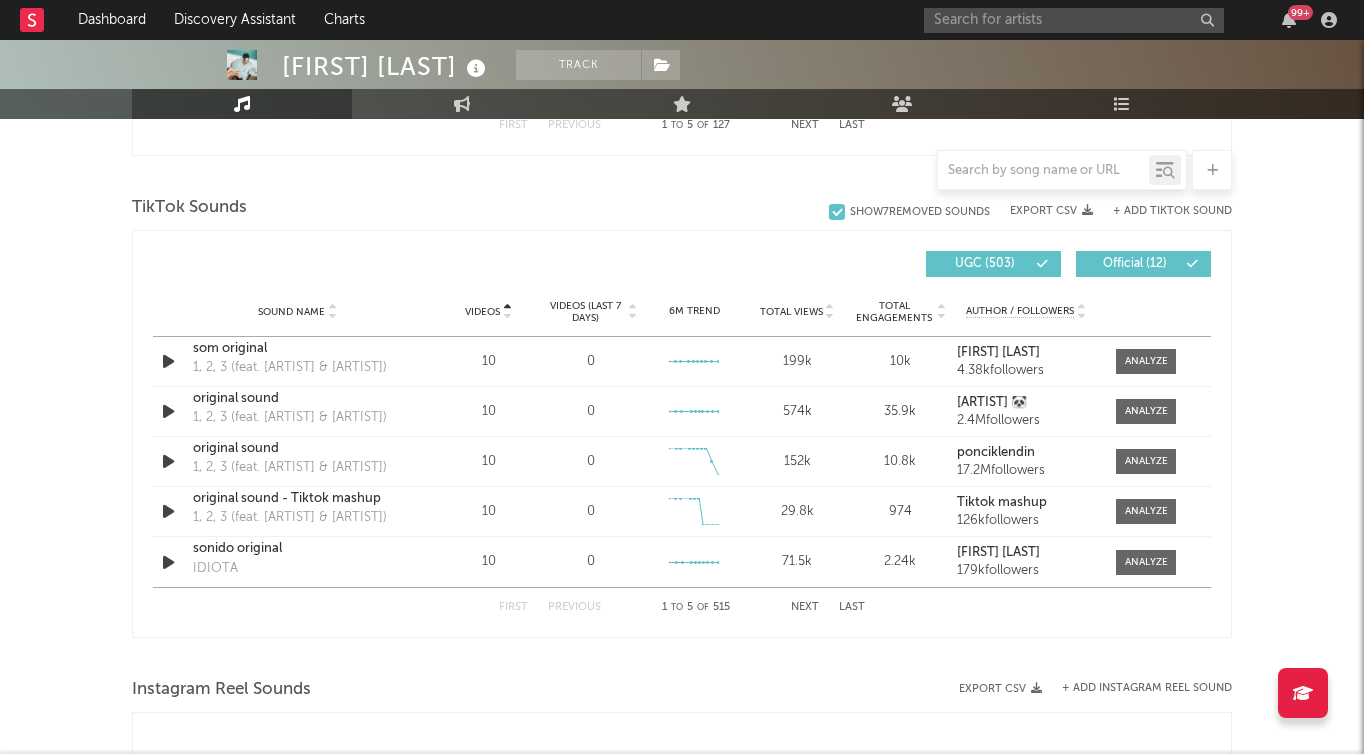 click on "Videos" at bounding box center [488, 311] 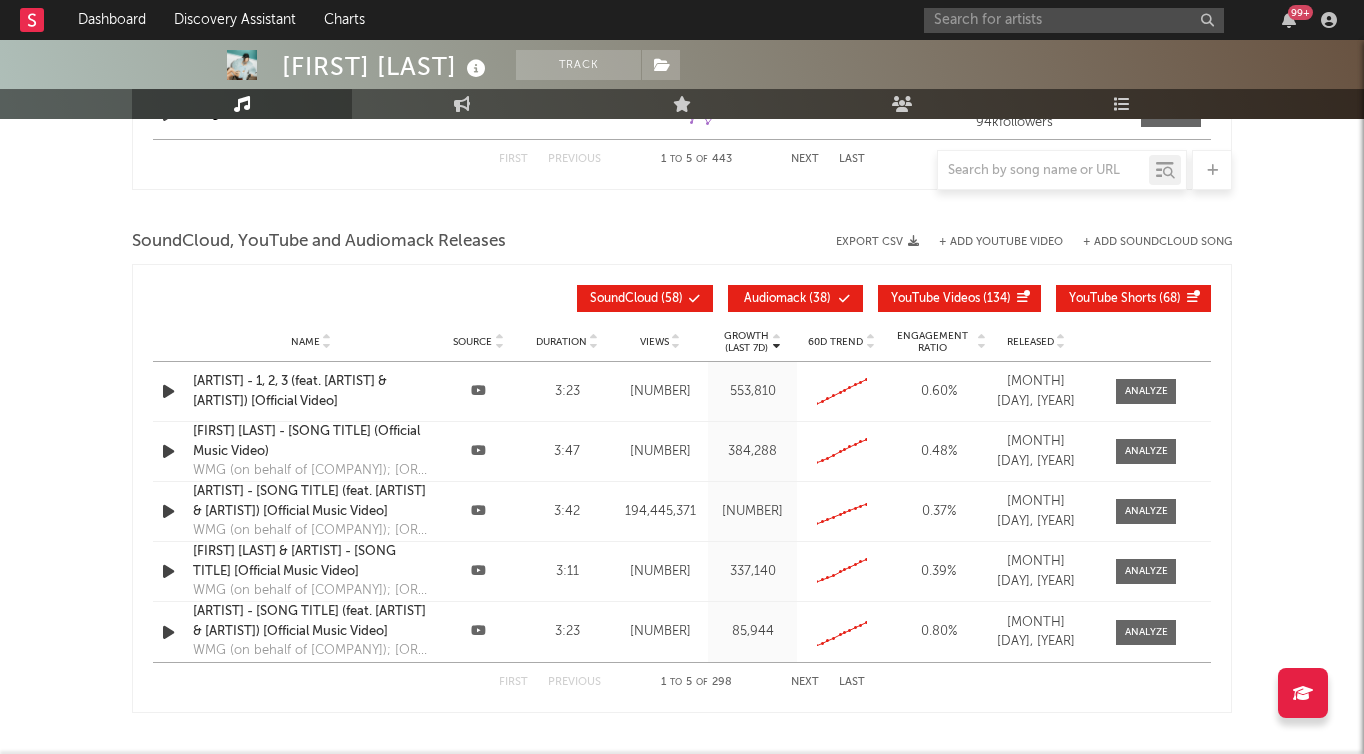 scroll, scrollTop: 2200, scrollLeft: 0, axis: vertical 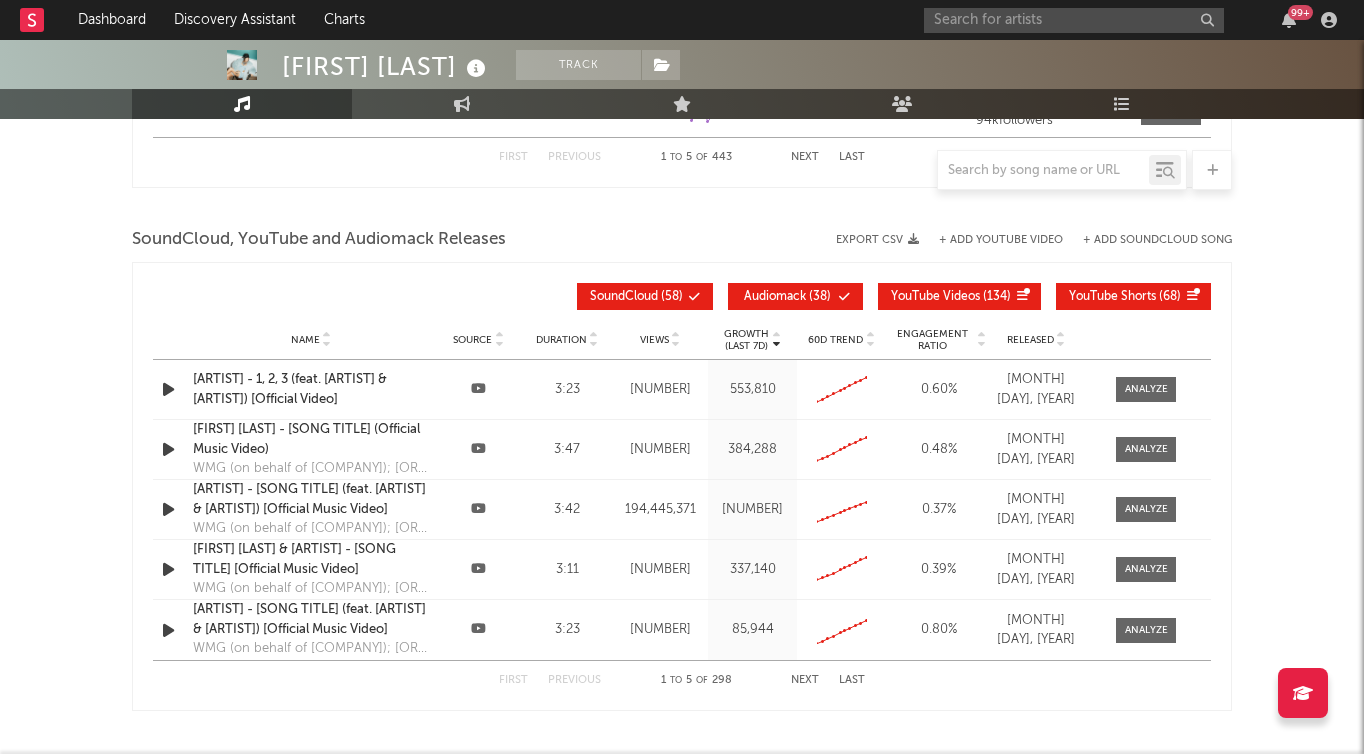 click on "Views" at bounding box center (654, 340) 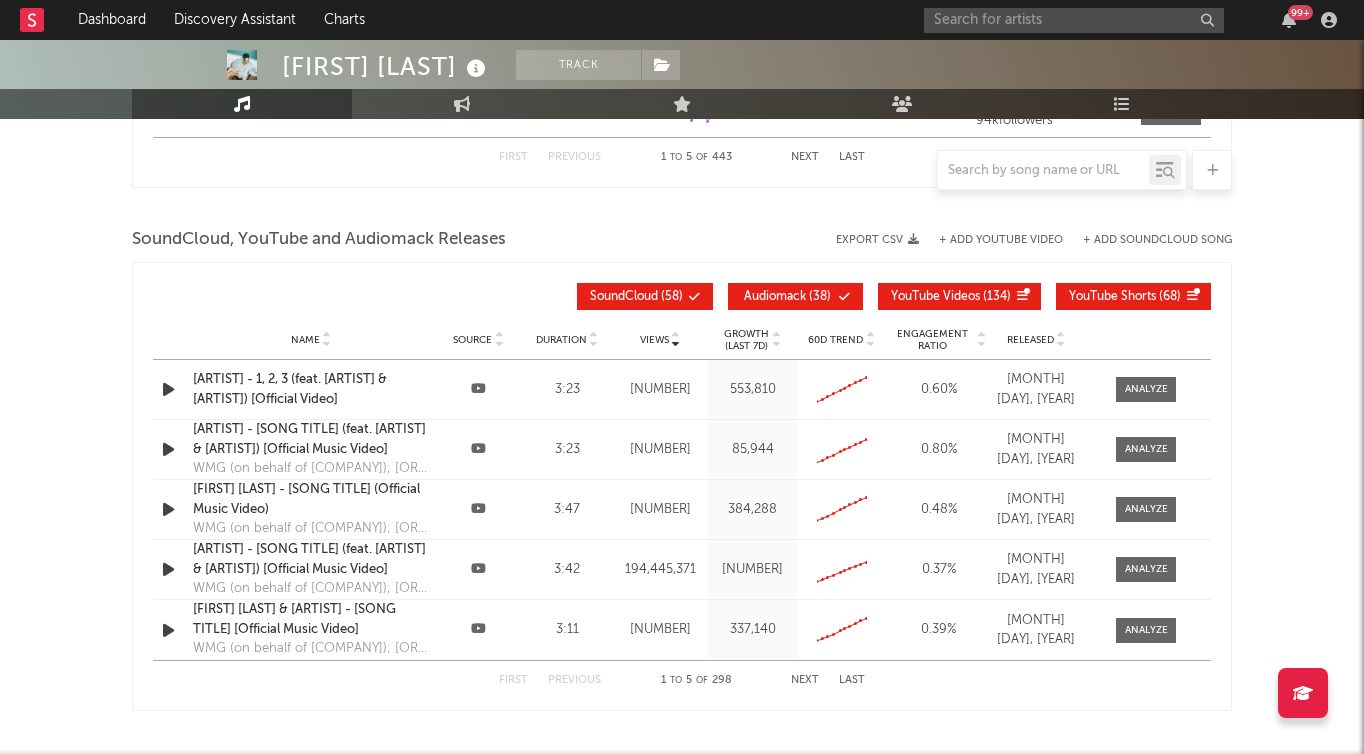 click on "Views" at bounding box center (654, 340) 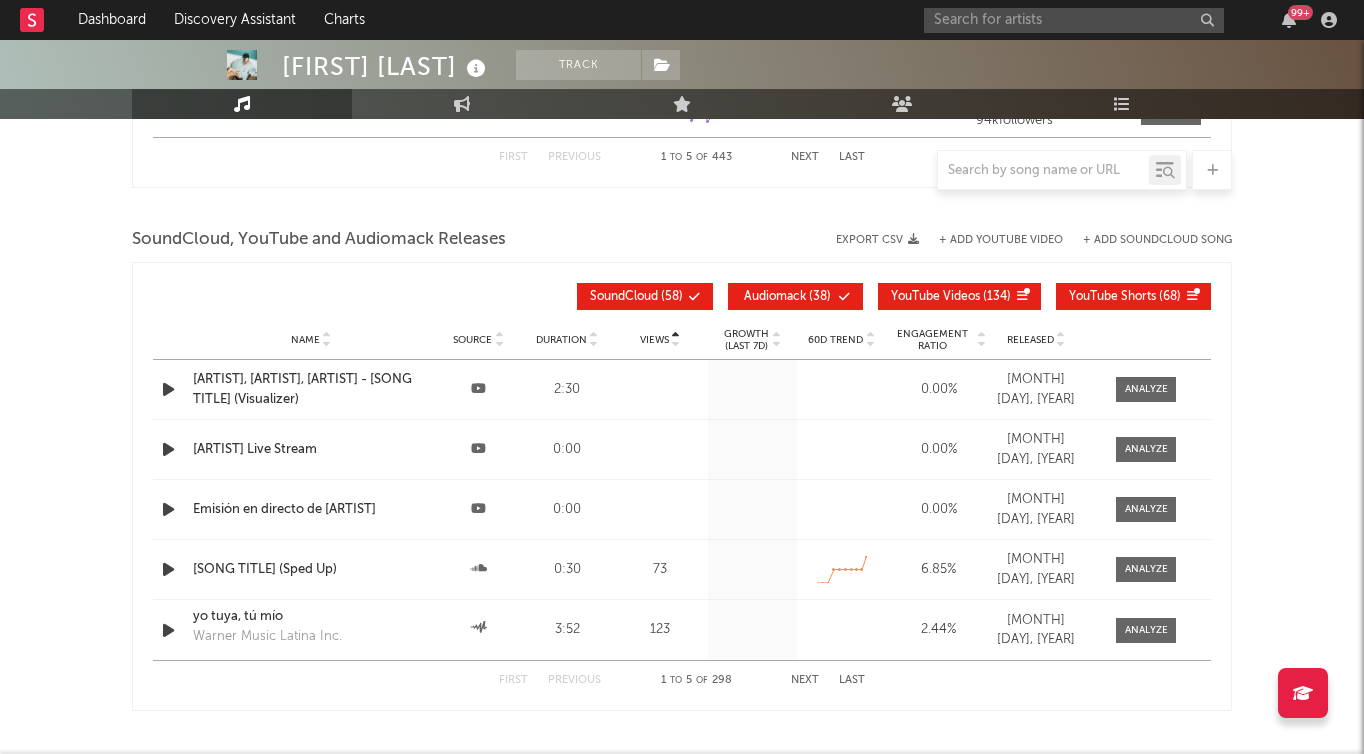 click on "Views" at bounding box center (654, 340) 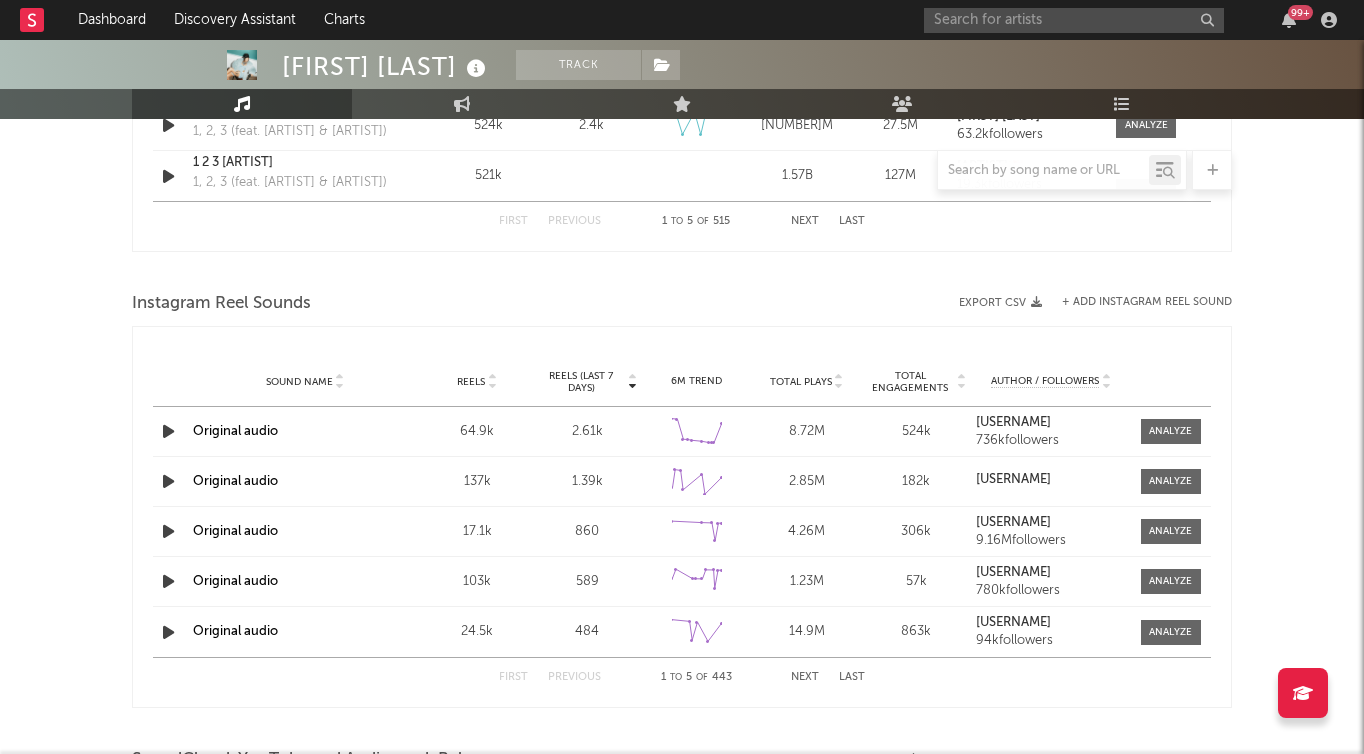 scroll, scrollTop: 1681, scrollLeft: 0, axis: vertical 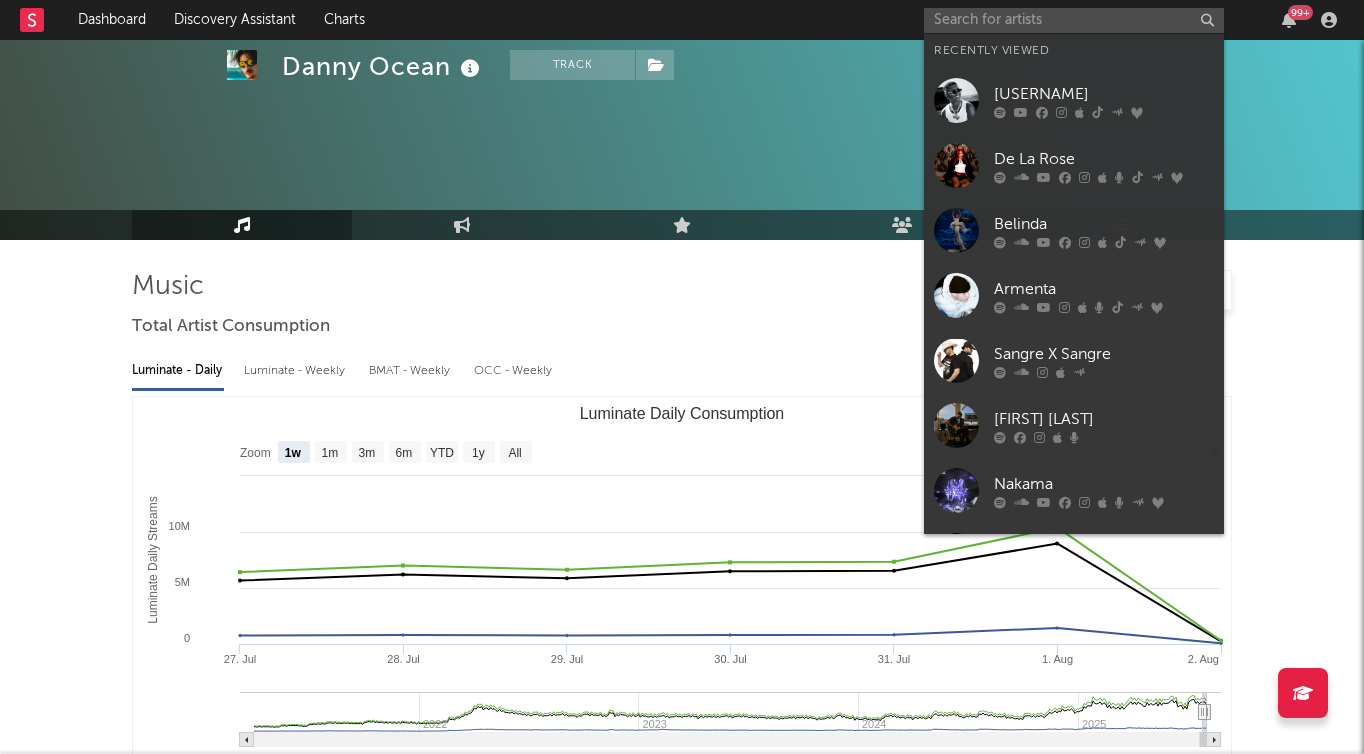 select on "1w" 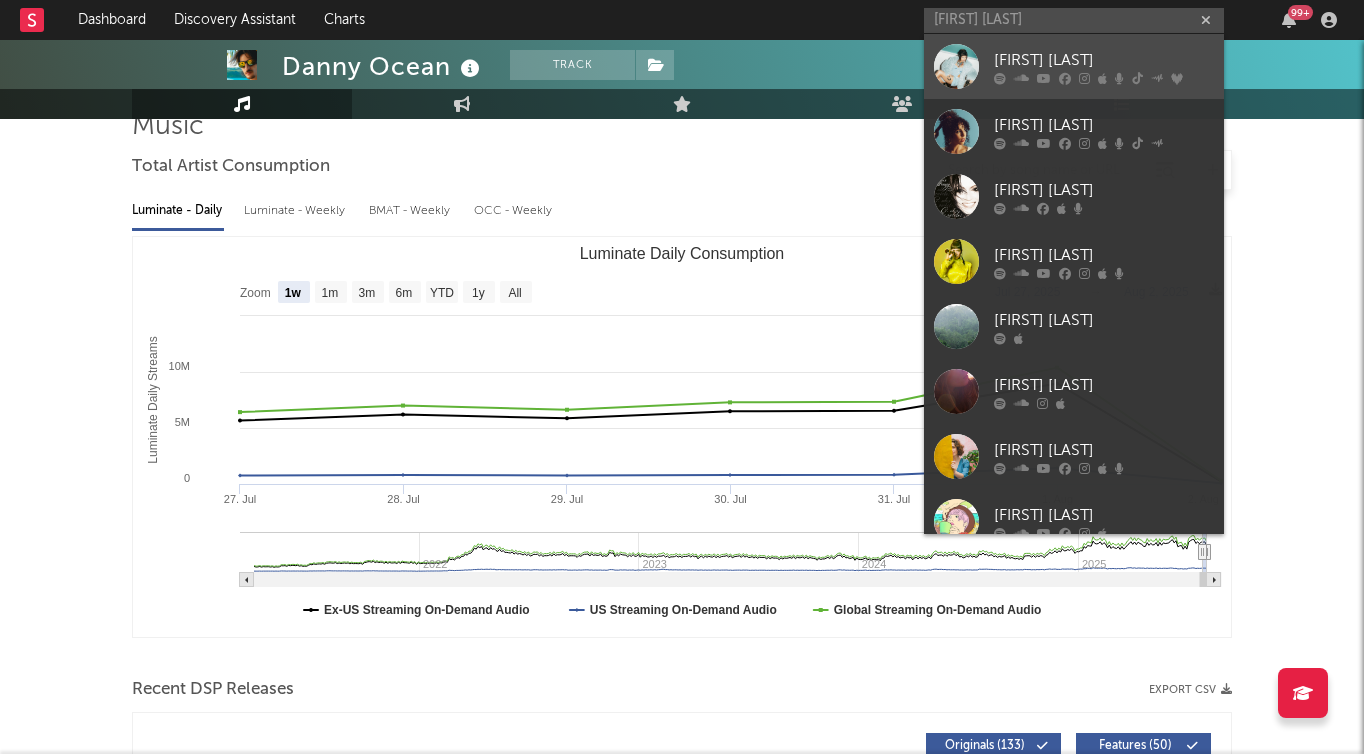 type on "[FIRST] [LAST]" 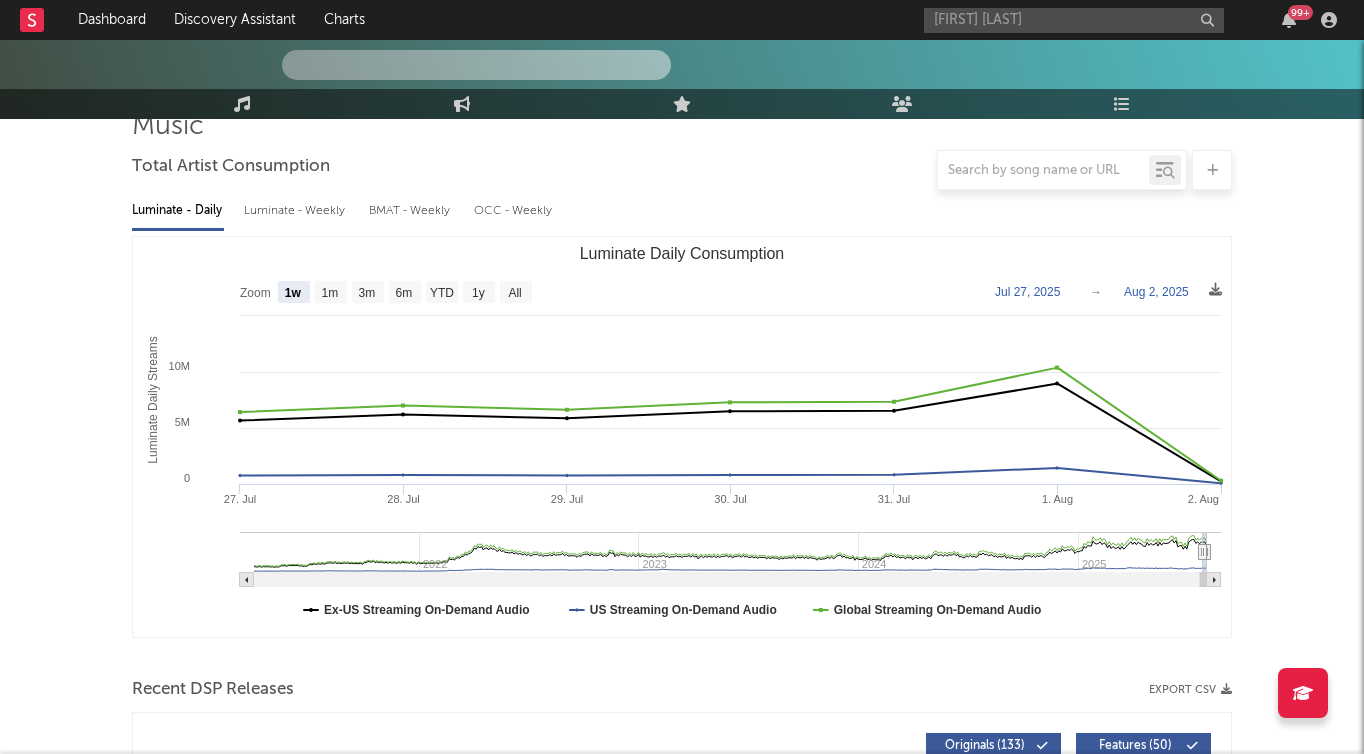 type 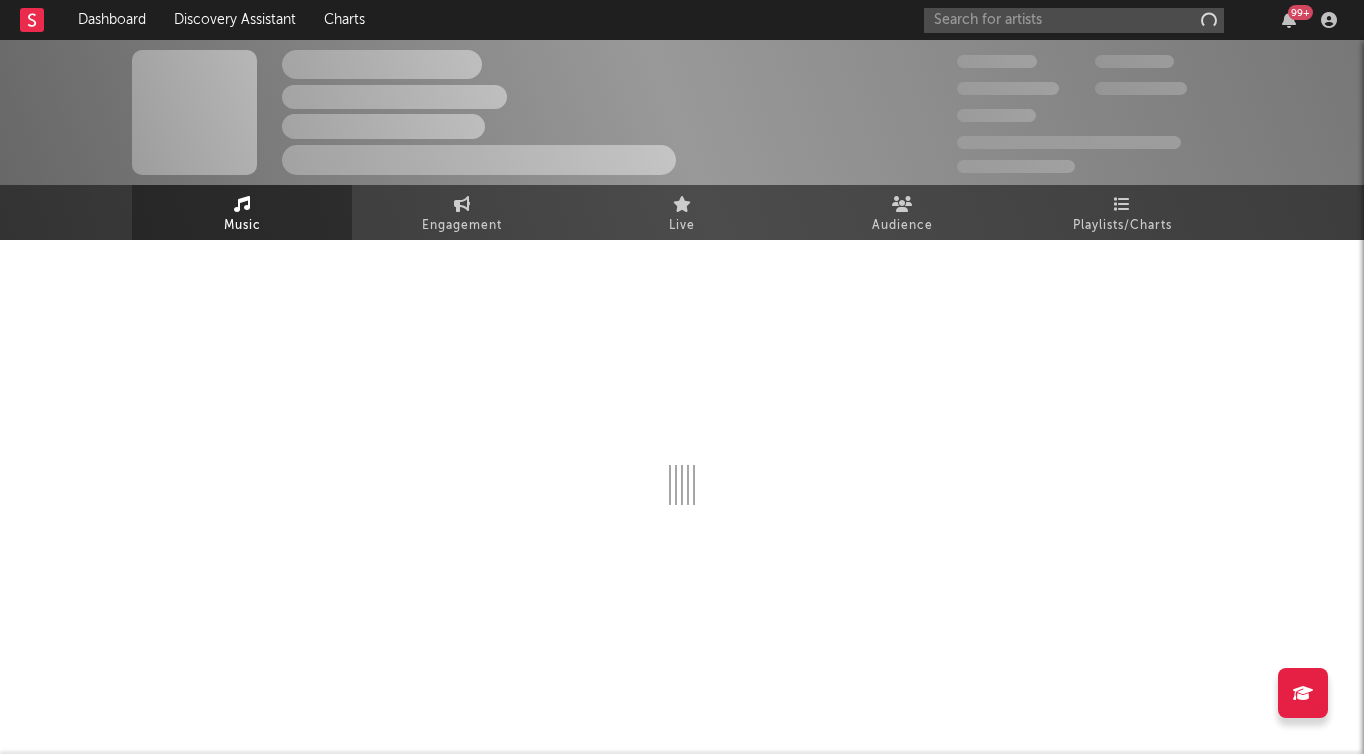 scroll, scrollTop: 0, scrollLeft: 0, axis: both 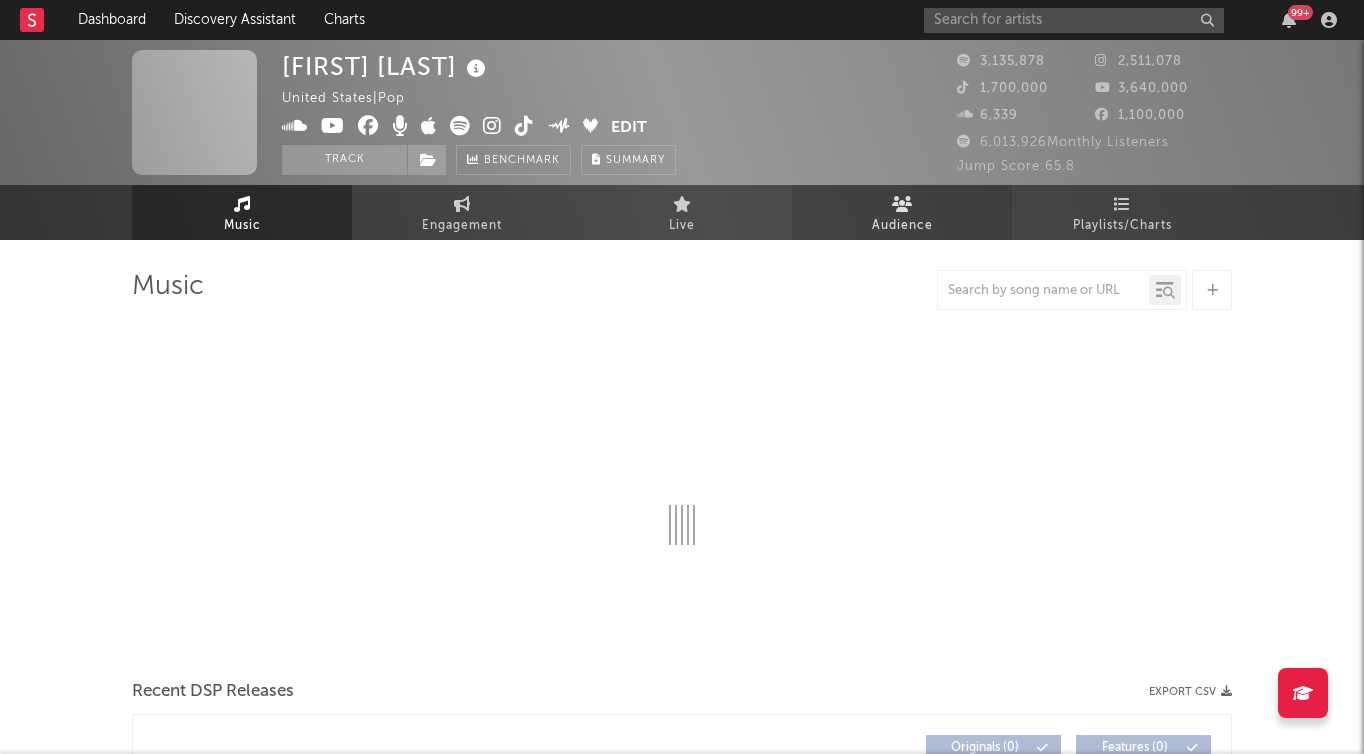 click at bounding box center (902, 204) 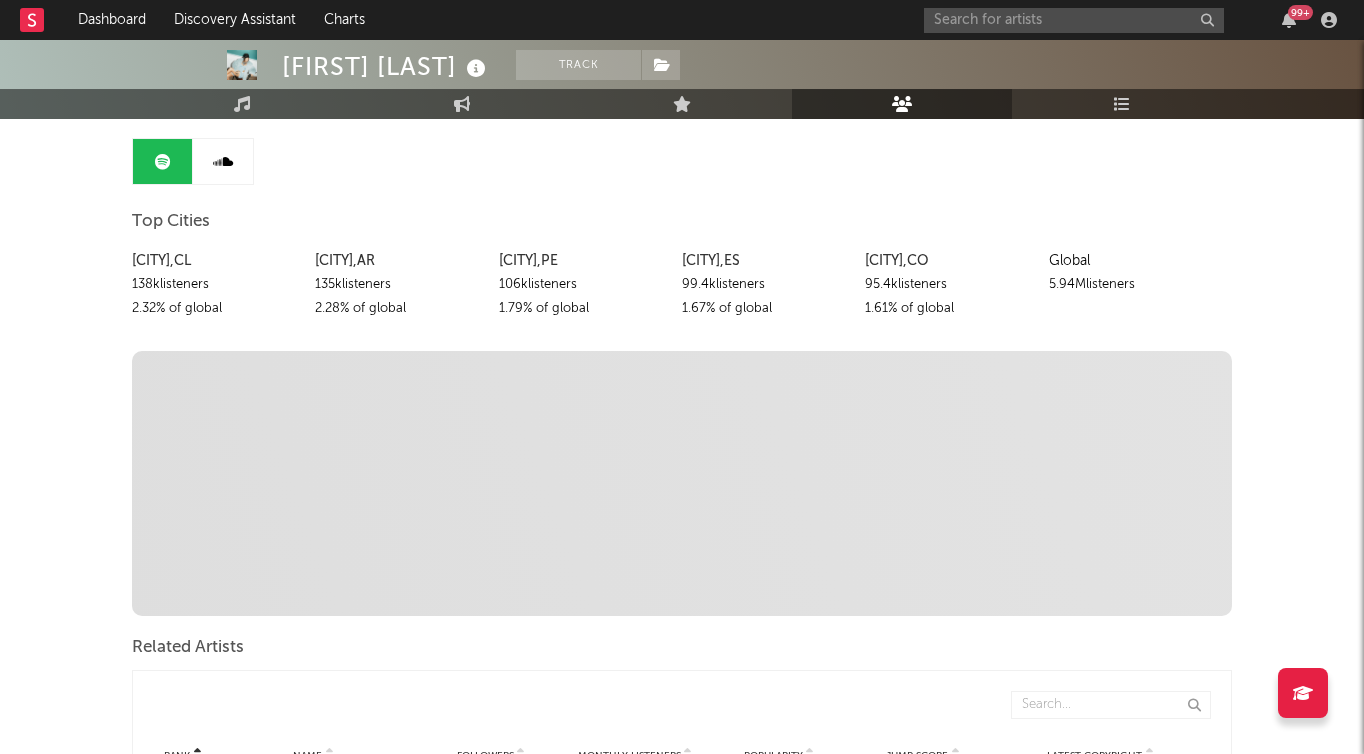 scroll, scrollTop: 0, scrollLeft: 0, axis: both 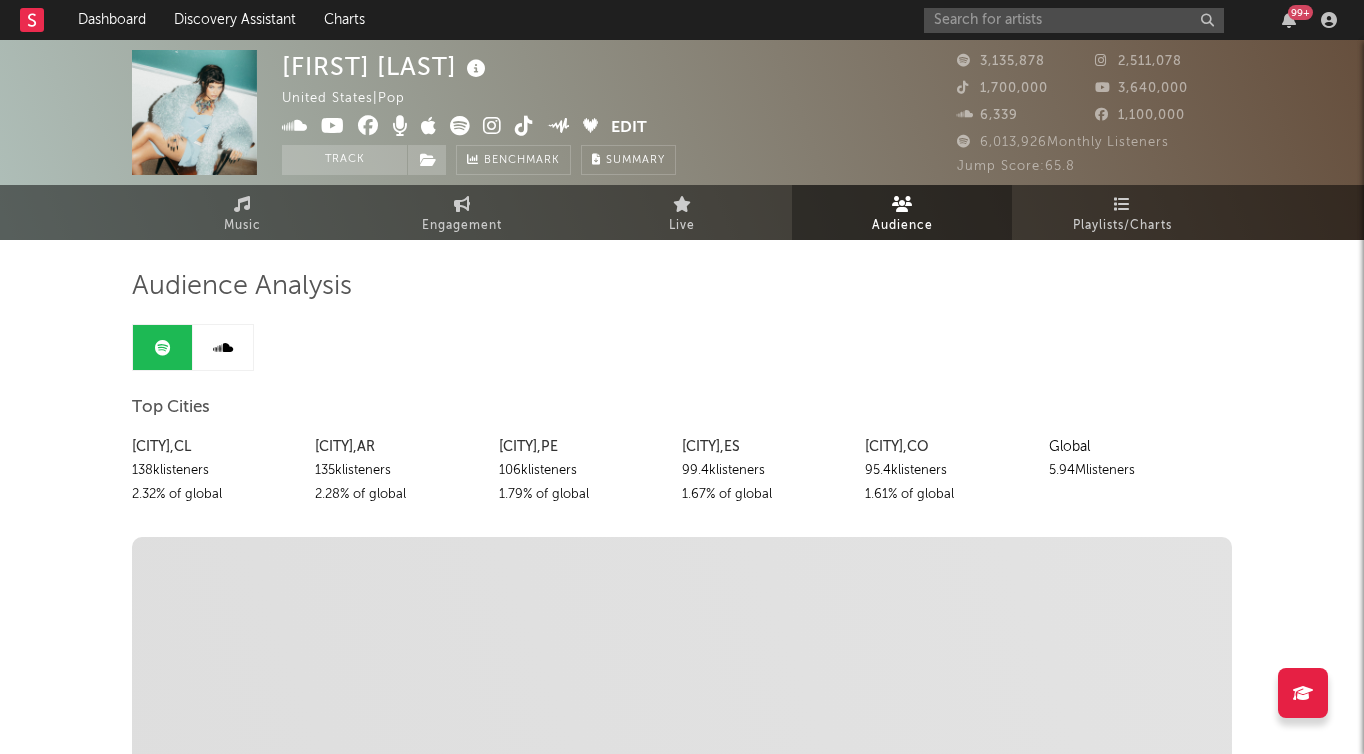 click at bounding box center [223, 348] 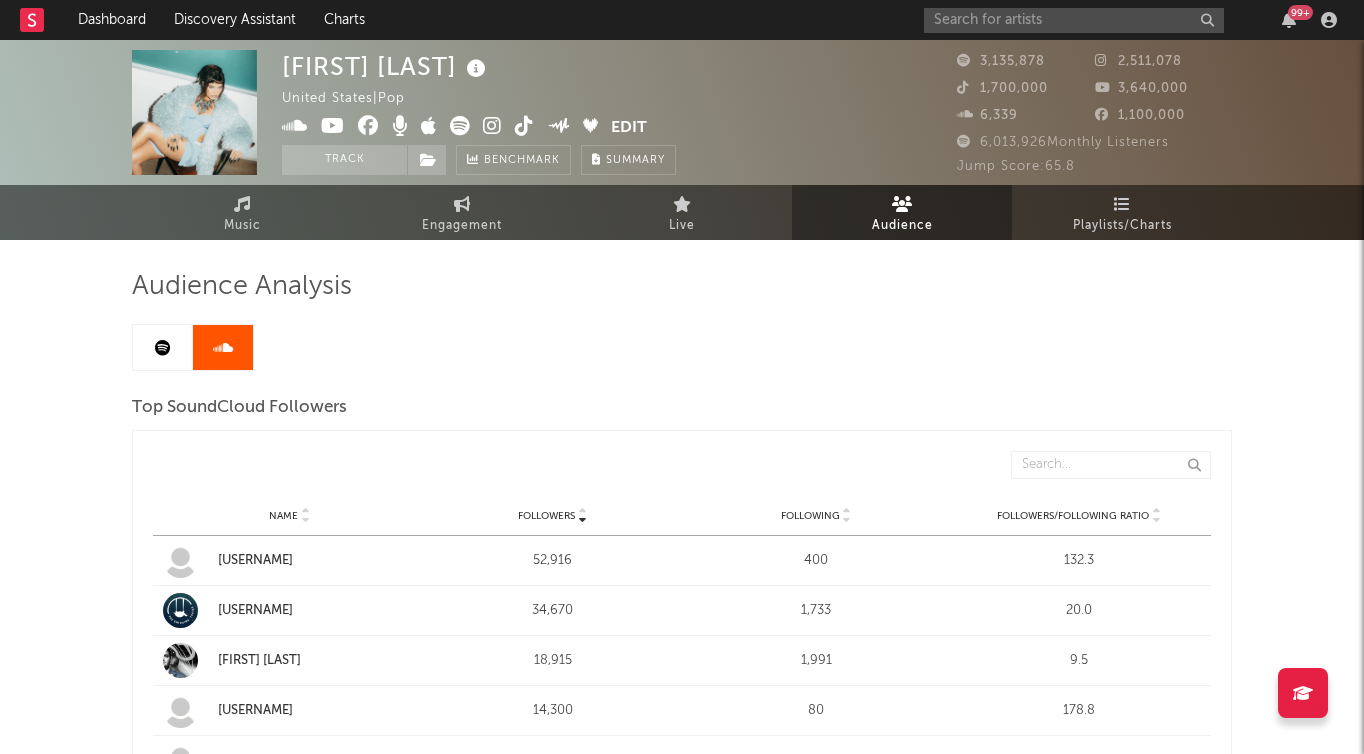 click at bounding box center (163, 348) 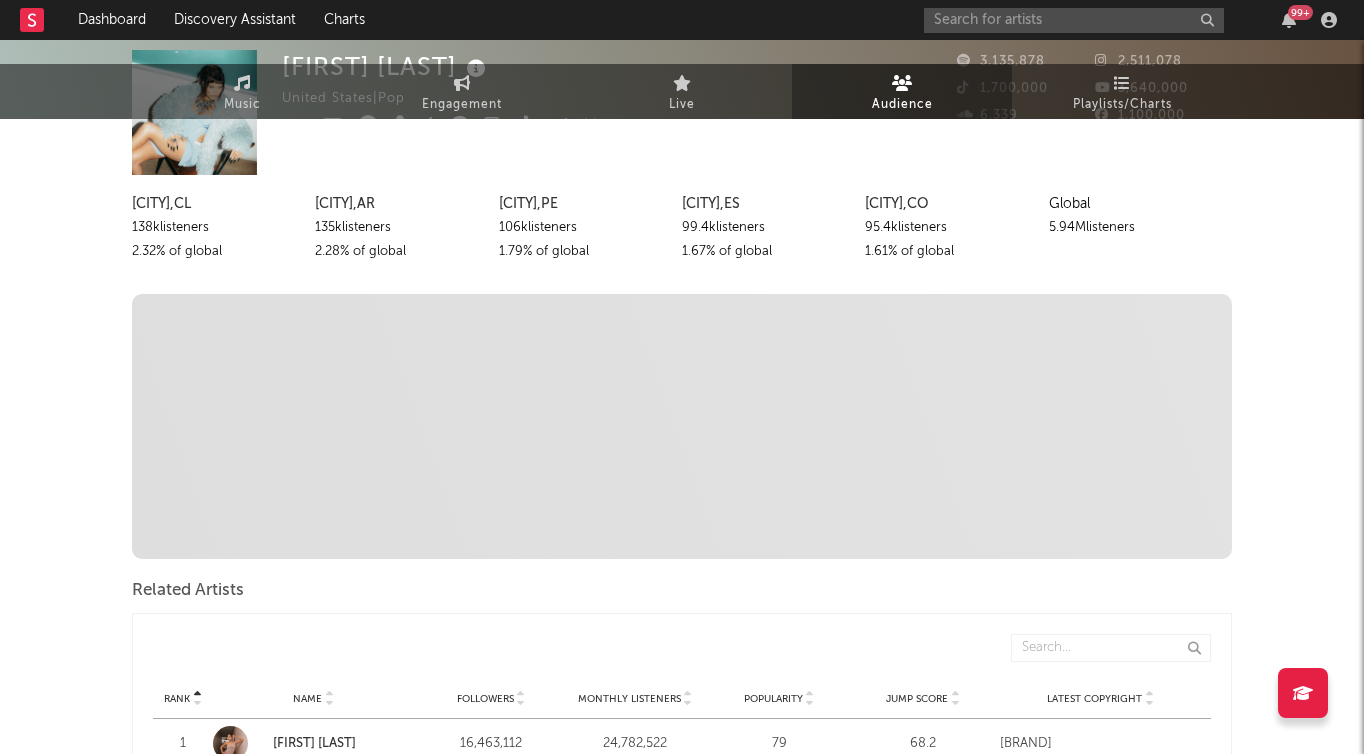 scroll, scrollTop: 0, scrollLeft: 0, axis: both 